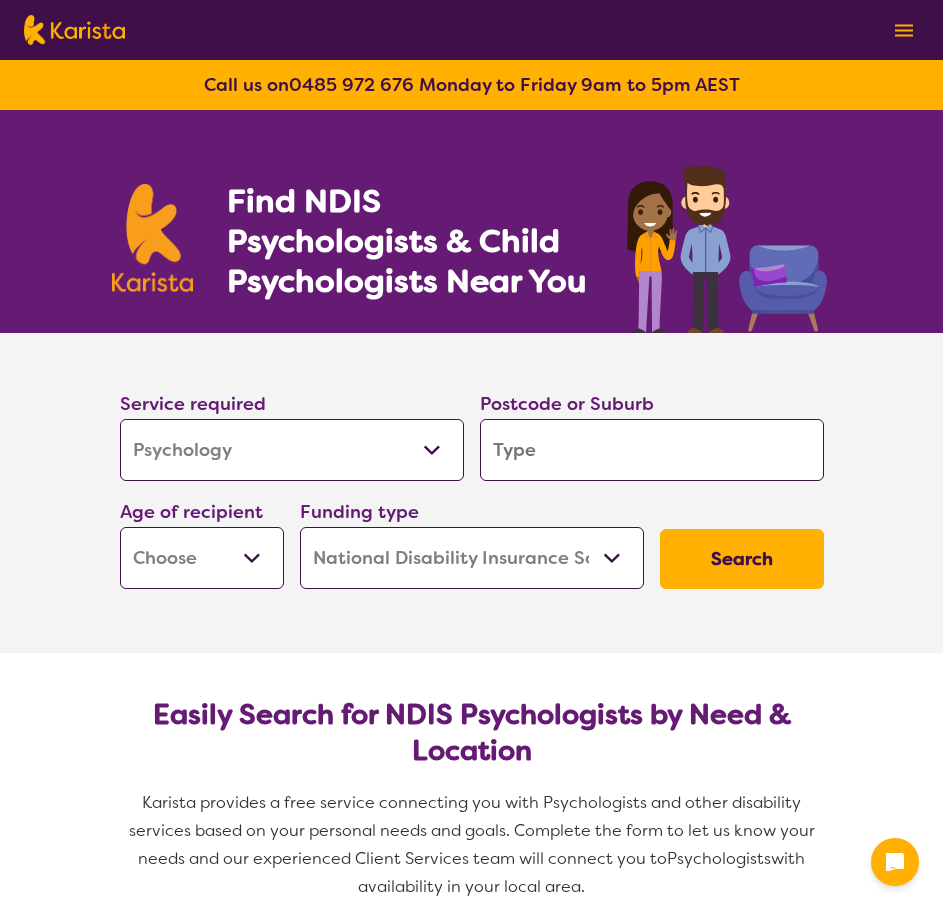 select on "Psychology" 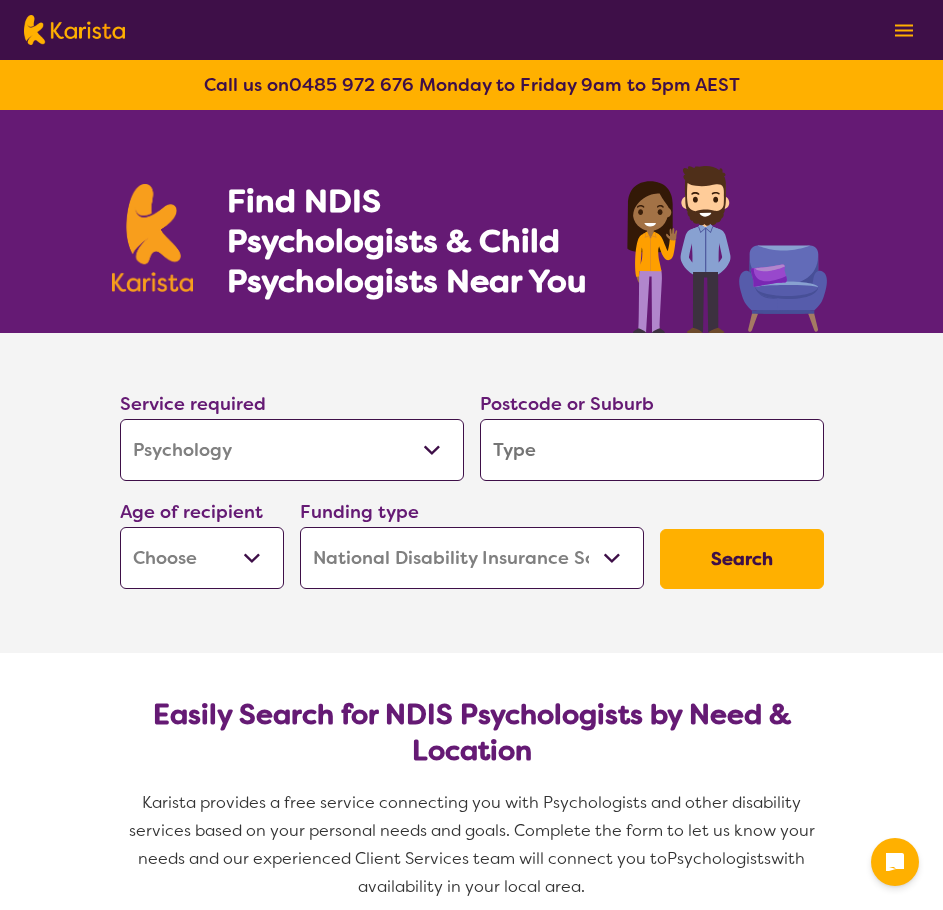 scroll, scrollTop: 0, scrollLeft: 0, axis: both 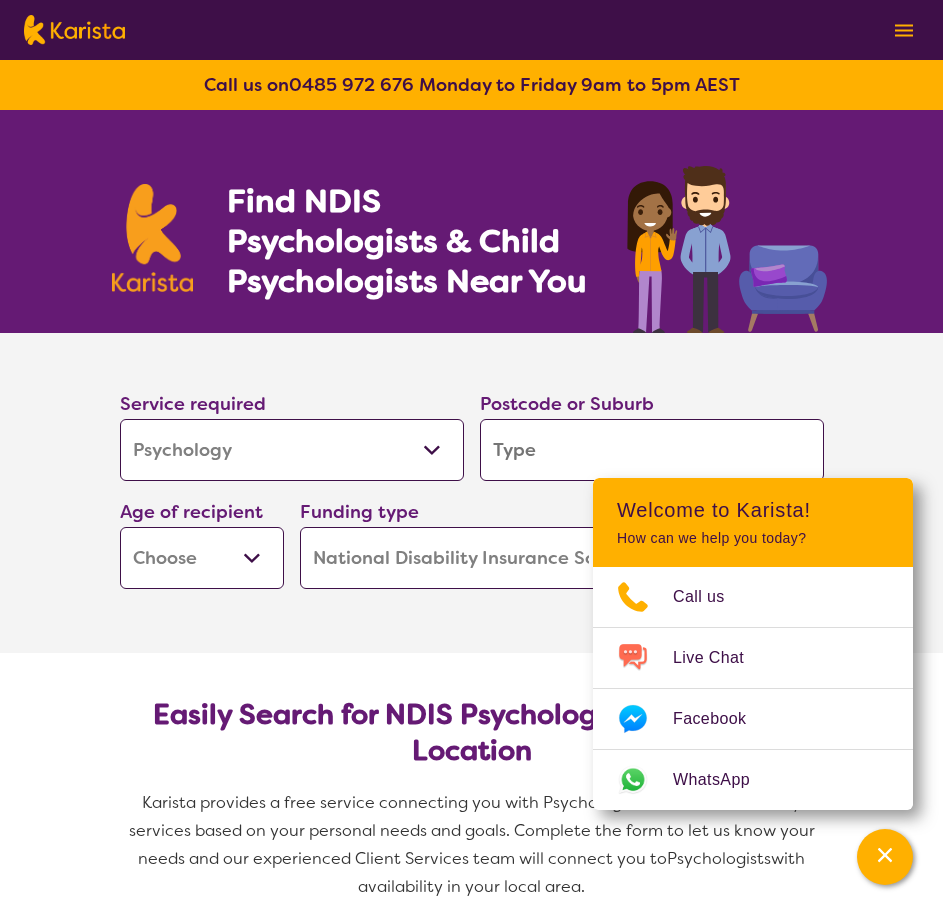 type on "3" 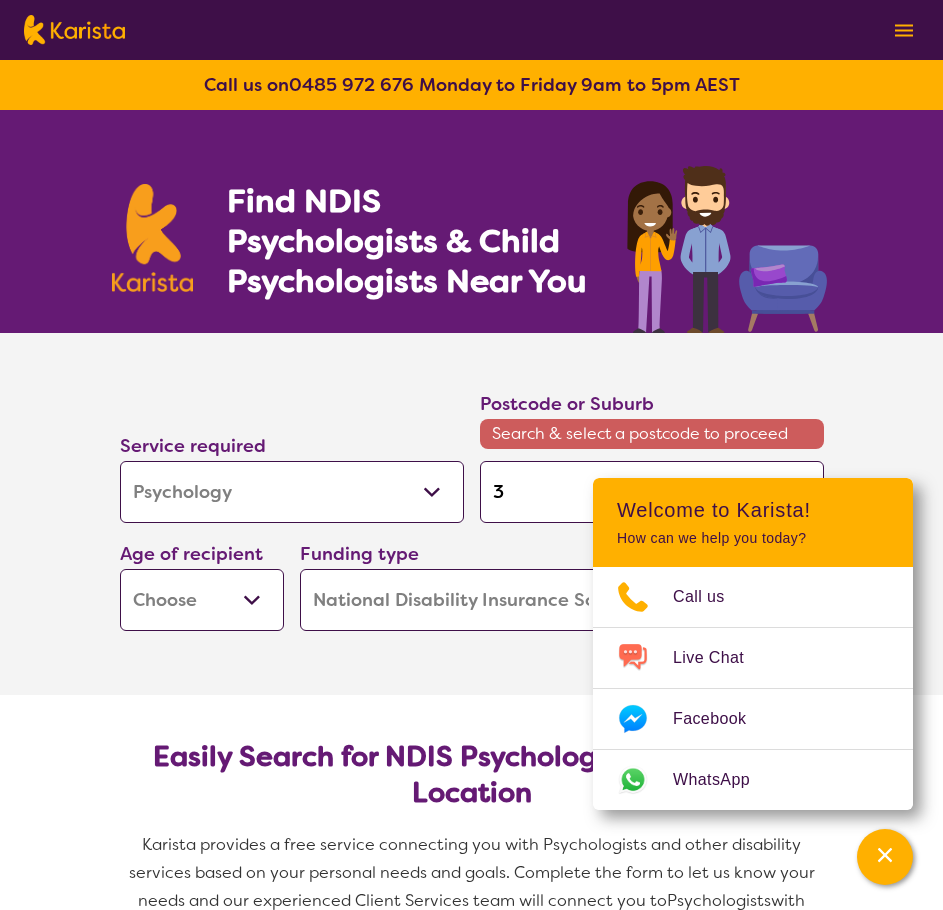 type on "38" 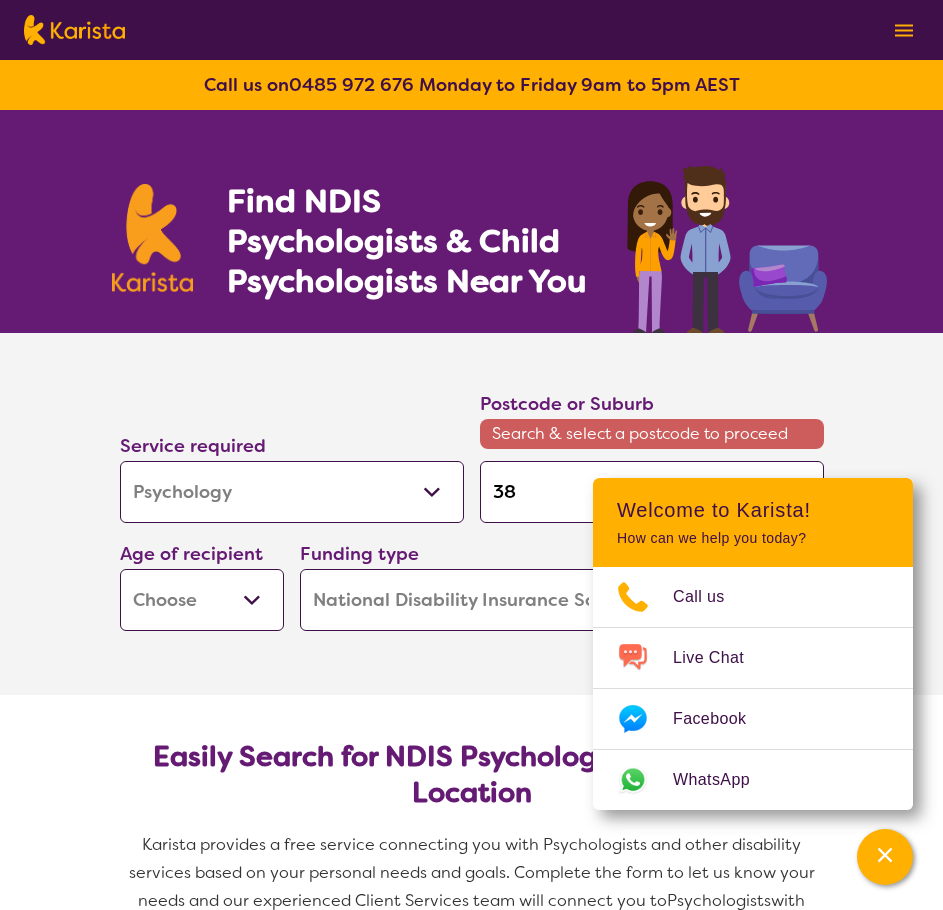 click on "38" at bounding box center (652, 492) 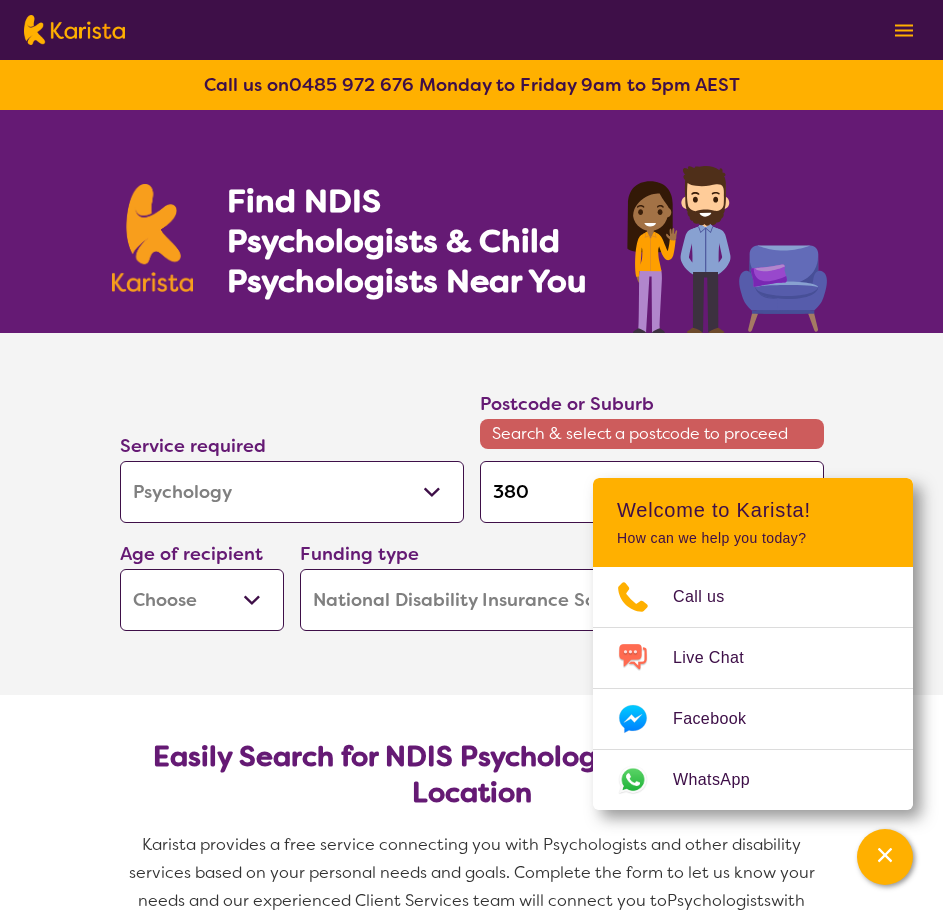 type on "3806" 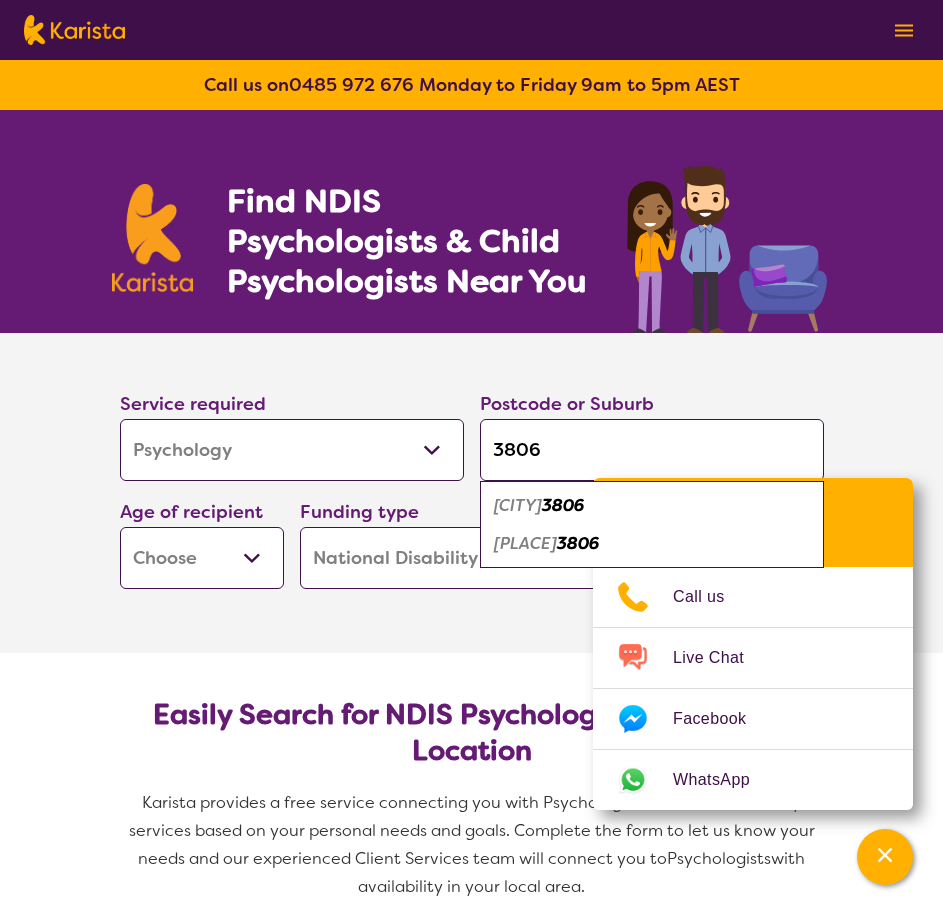 type on "3806" 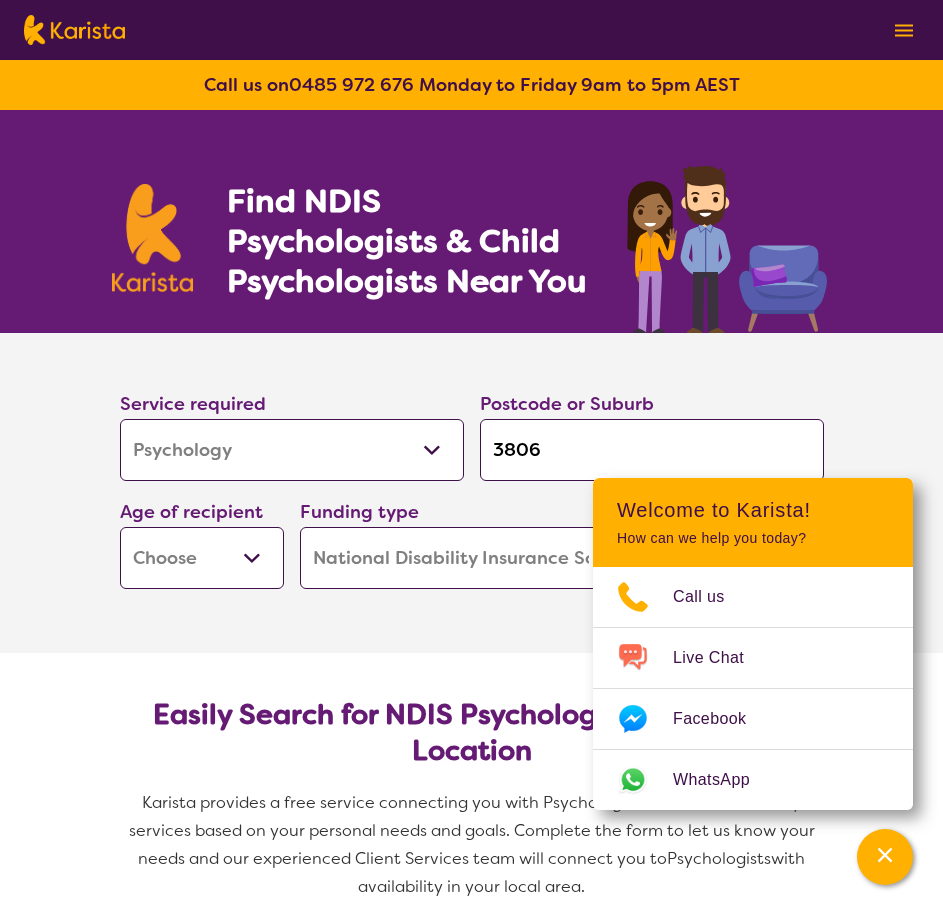 click on "Early Childhood - 0 to 9 Child - 10 to 11 Adolescent - 12 to 17 Adult - 18 to 64 Aged - 65+" at bounding box center (202, 558) 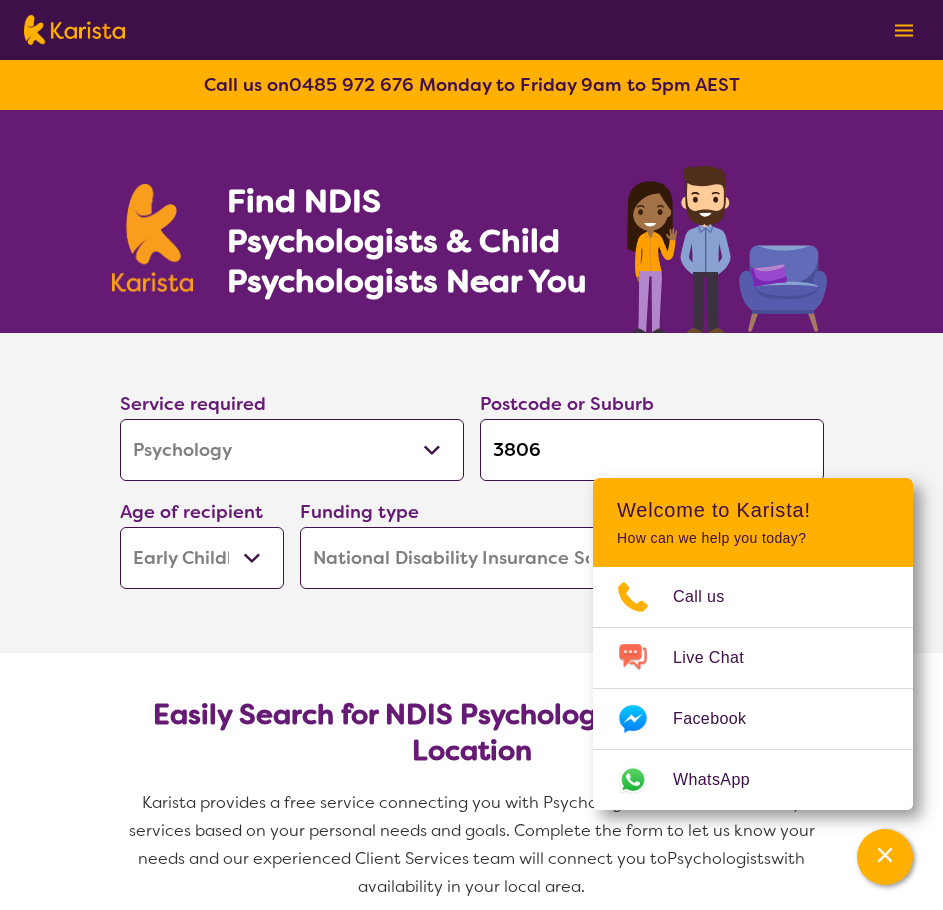 click on "Early Childhood - 0 to 9 Child - 10 to 11 Adolescent - 12 to 17 Adult - 18 to 64 Aged - 65+" at bounding box center (202, 558) 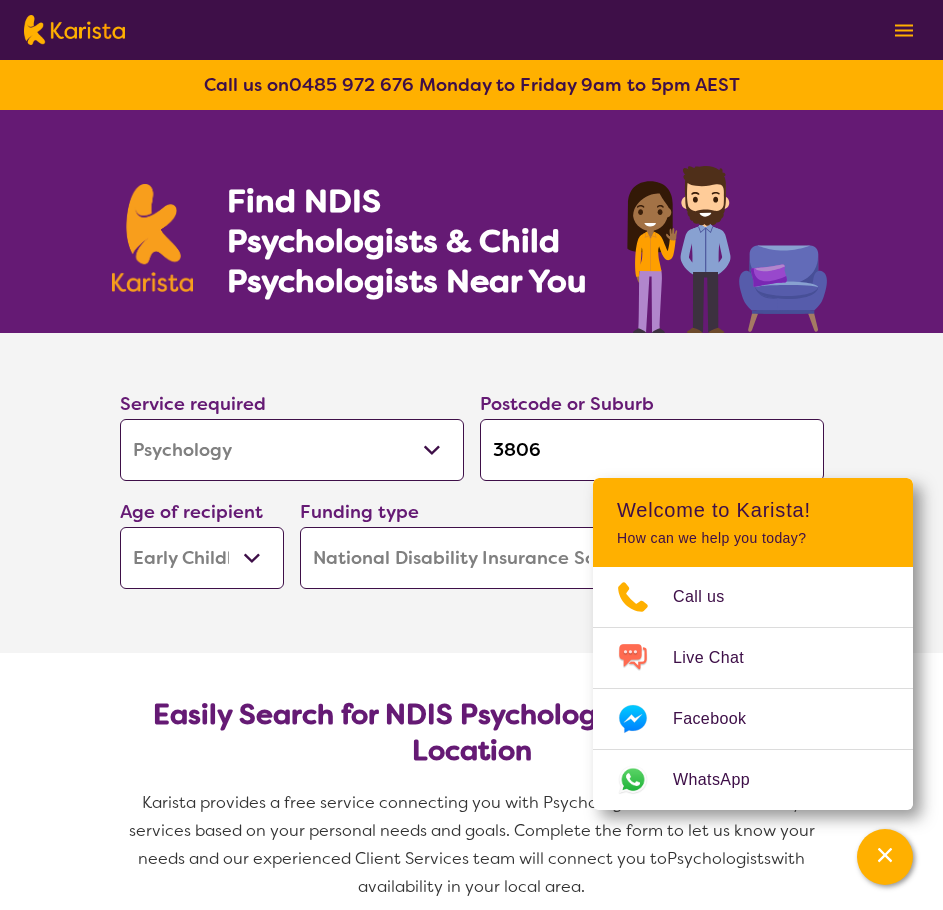 select on "EC" 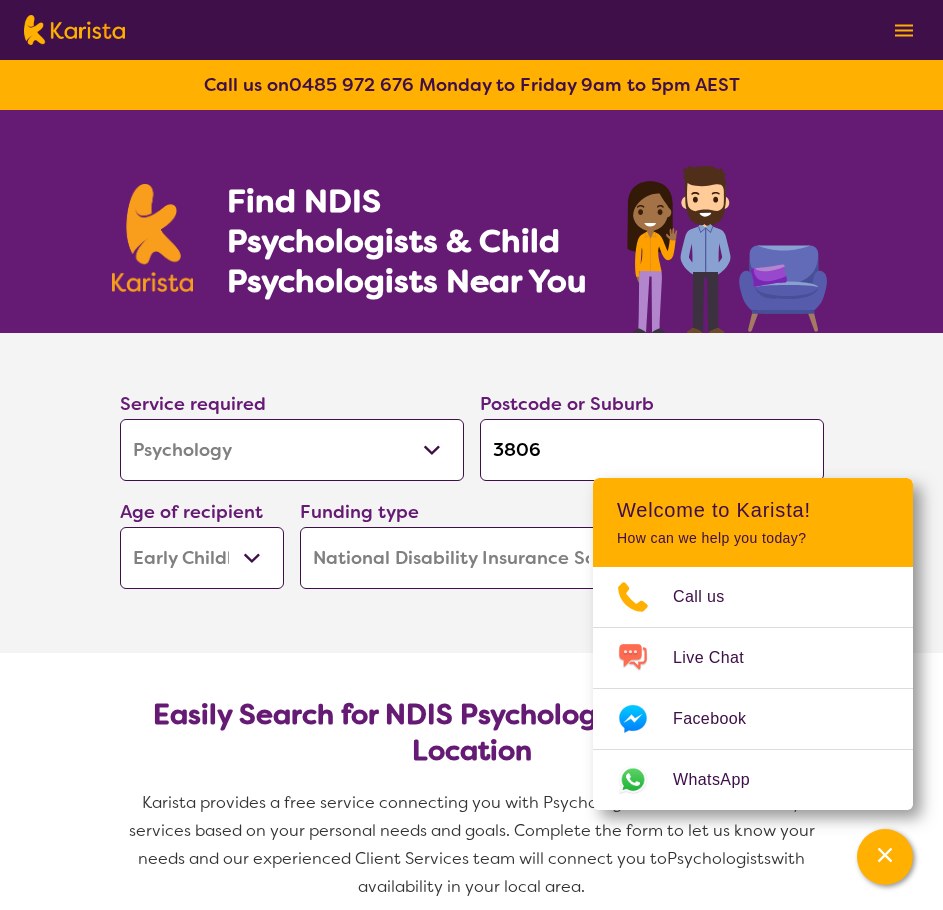 scroll, scrollTop: 400, scrollLeft: 0, axis: vertical 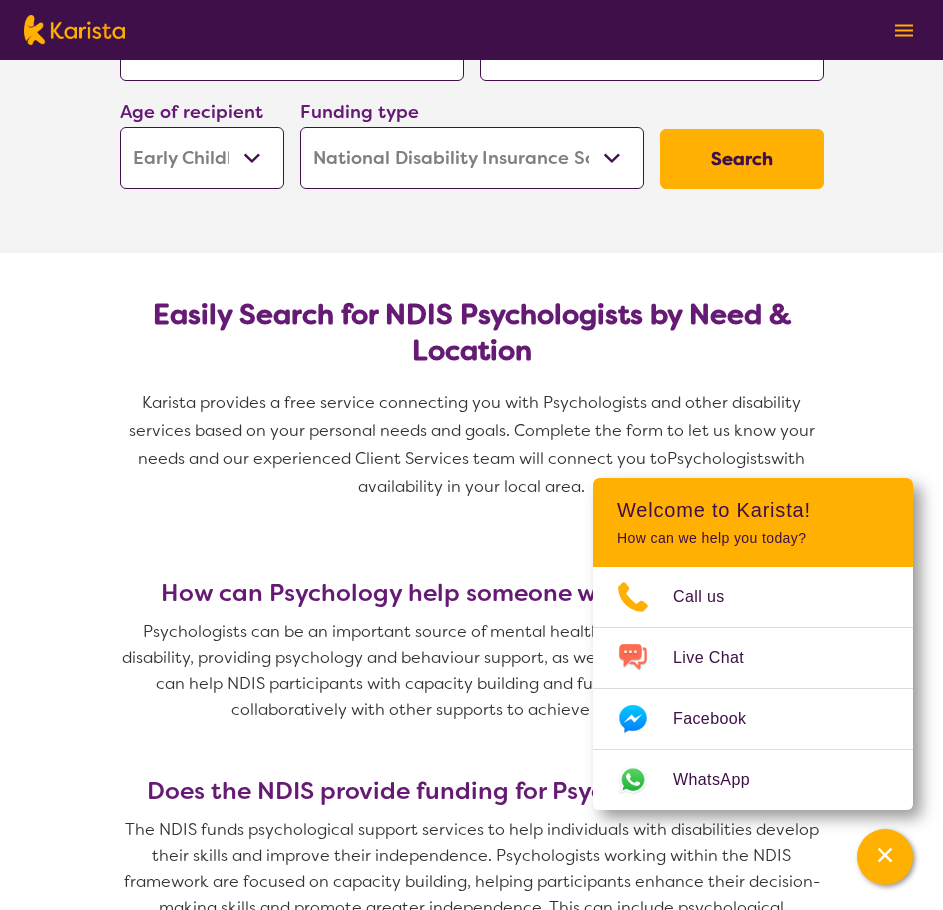 click on "Search" at bounding box center (742, 159) 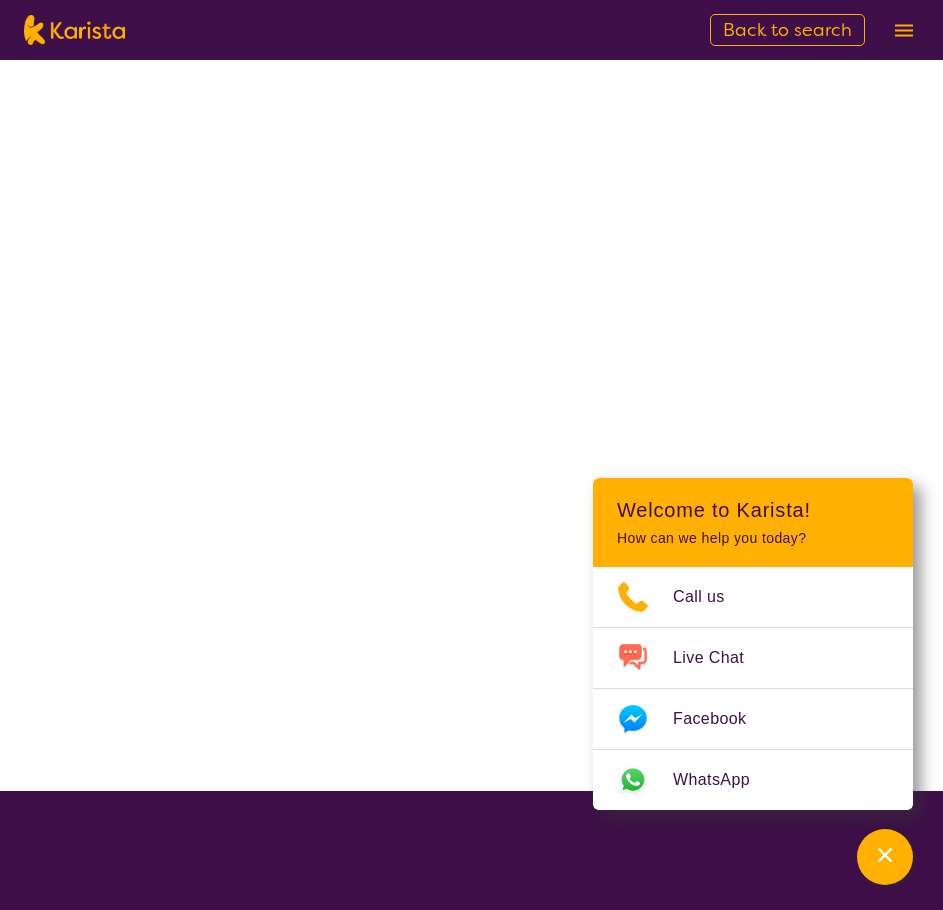 scroll, scrollTop: 0, scrollLeft: 0, axis: both 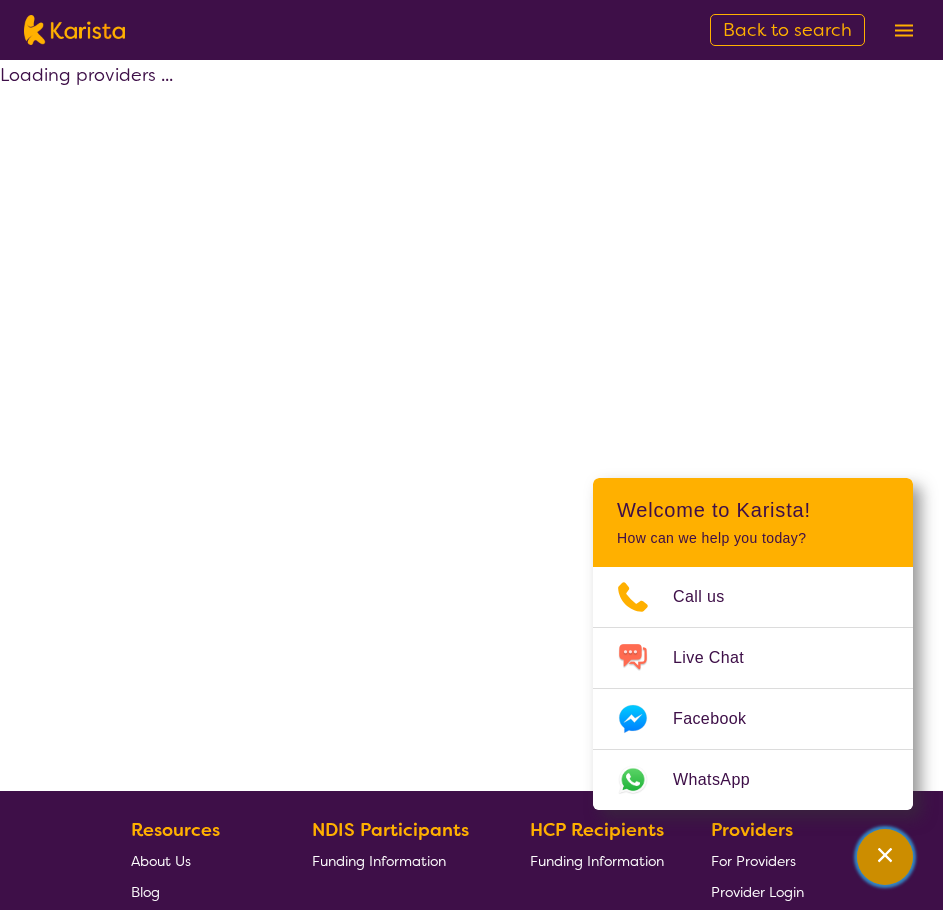 click 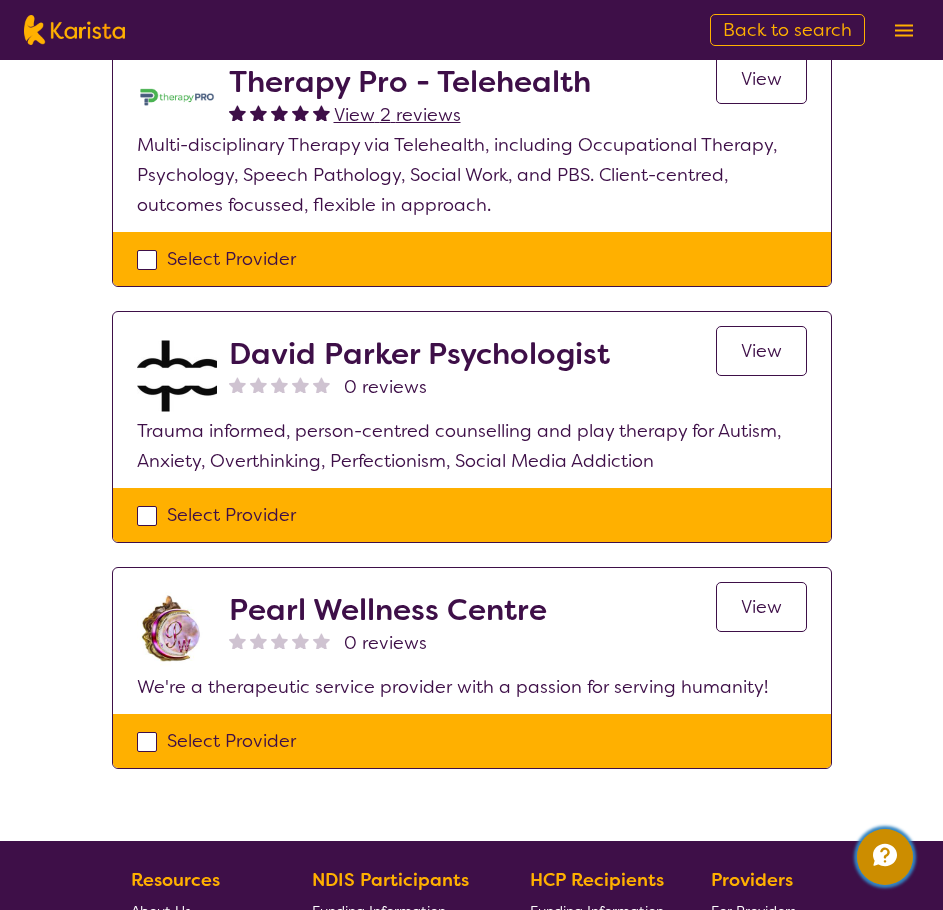scroll, scrollTop: 300, scrollLeft: 0, axis: vertical 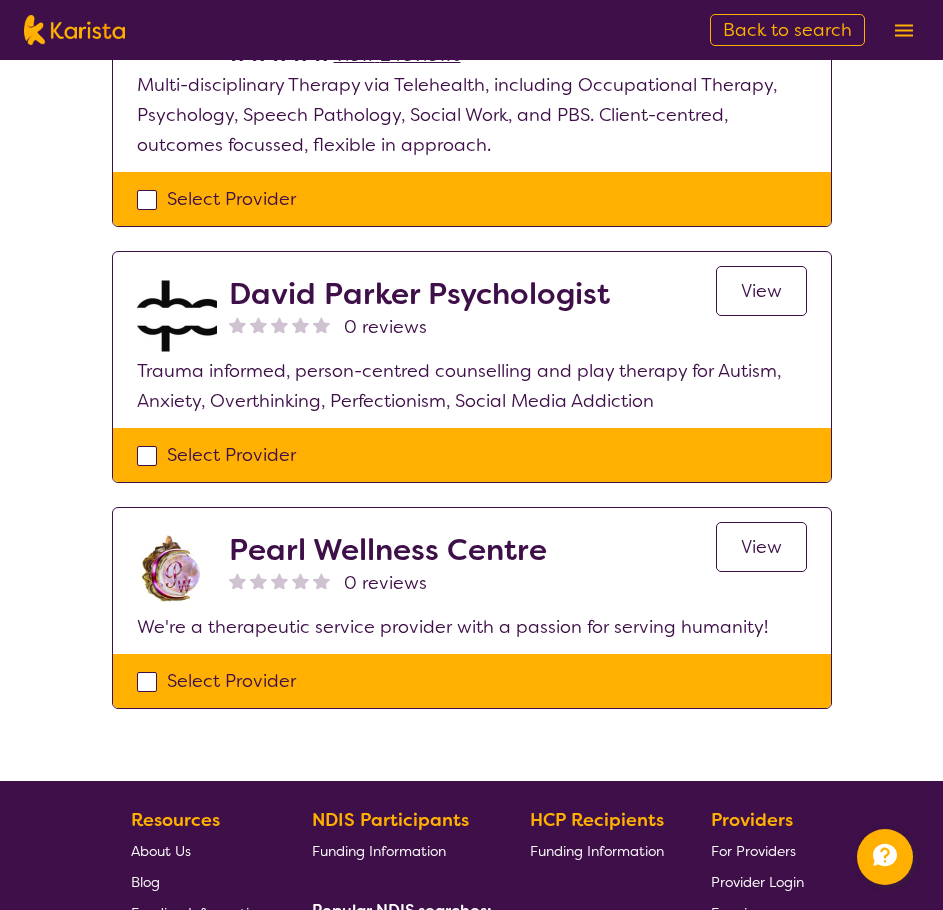 click on "View" at bounding box center (761, 291) 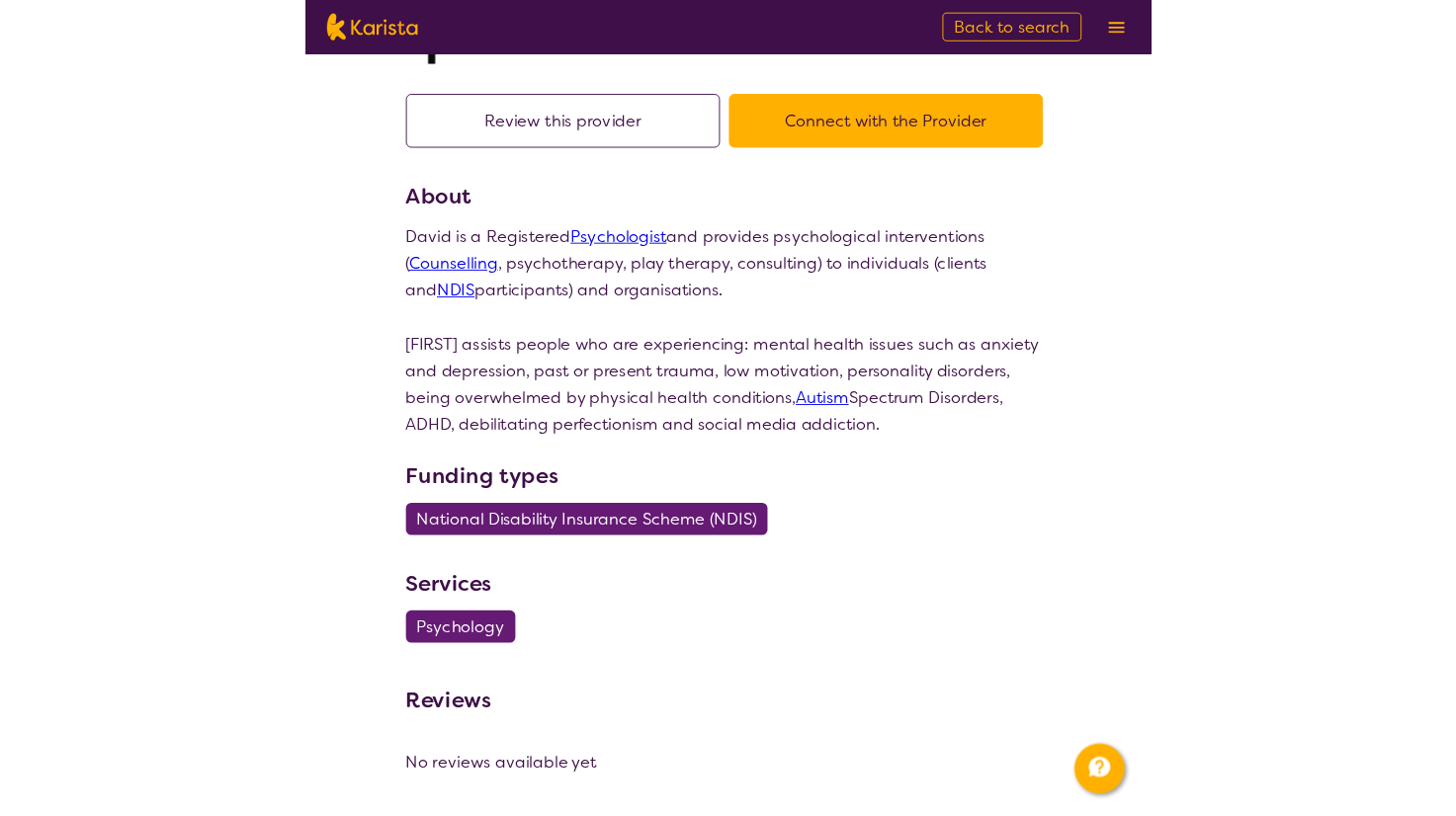 scroll, scrollTop: 0, scrollLeft: 0, axis: both 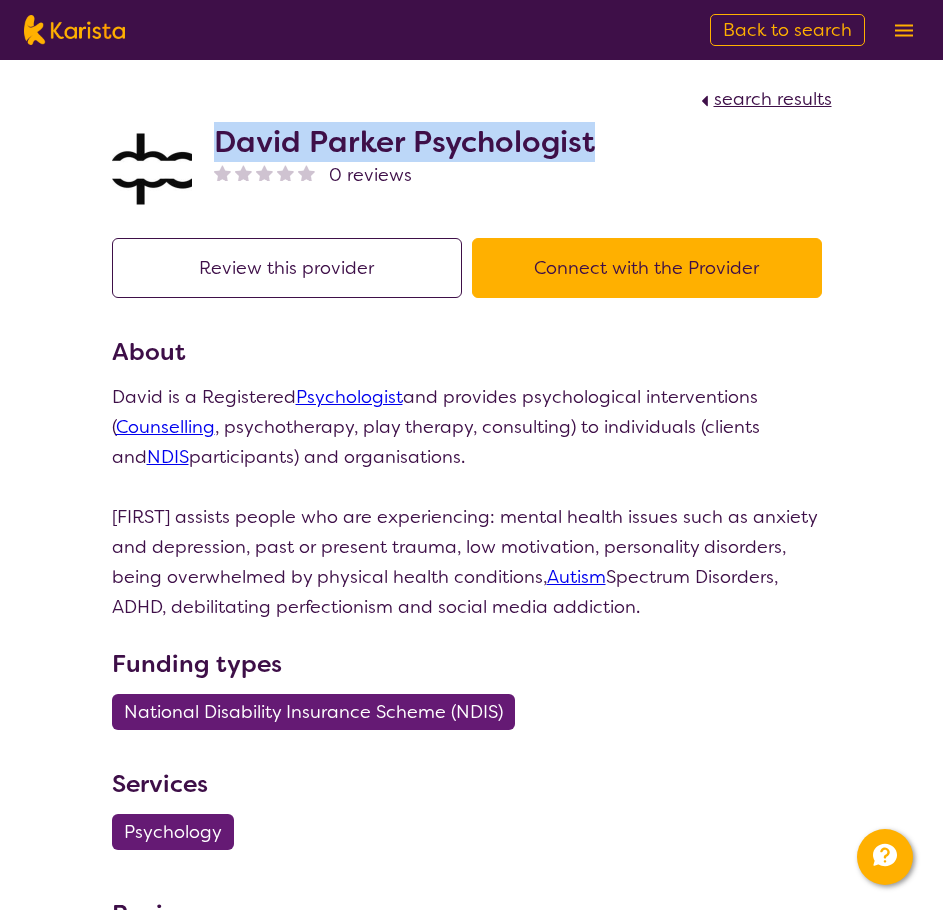 drag, startPoint x: 551, startPoint y: 148, endPoint x: 219, endPoint y: 144, distance: 332.0241 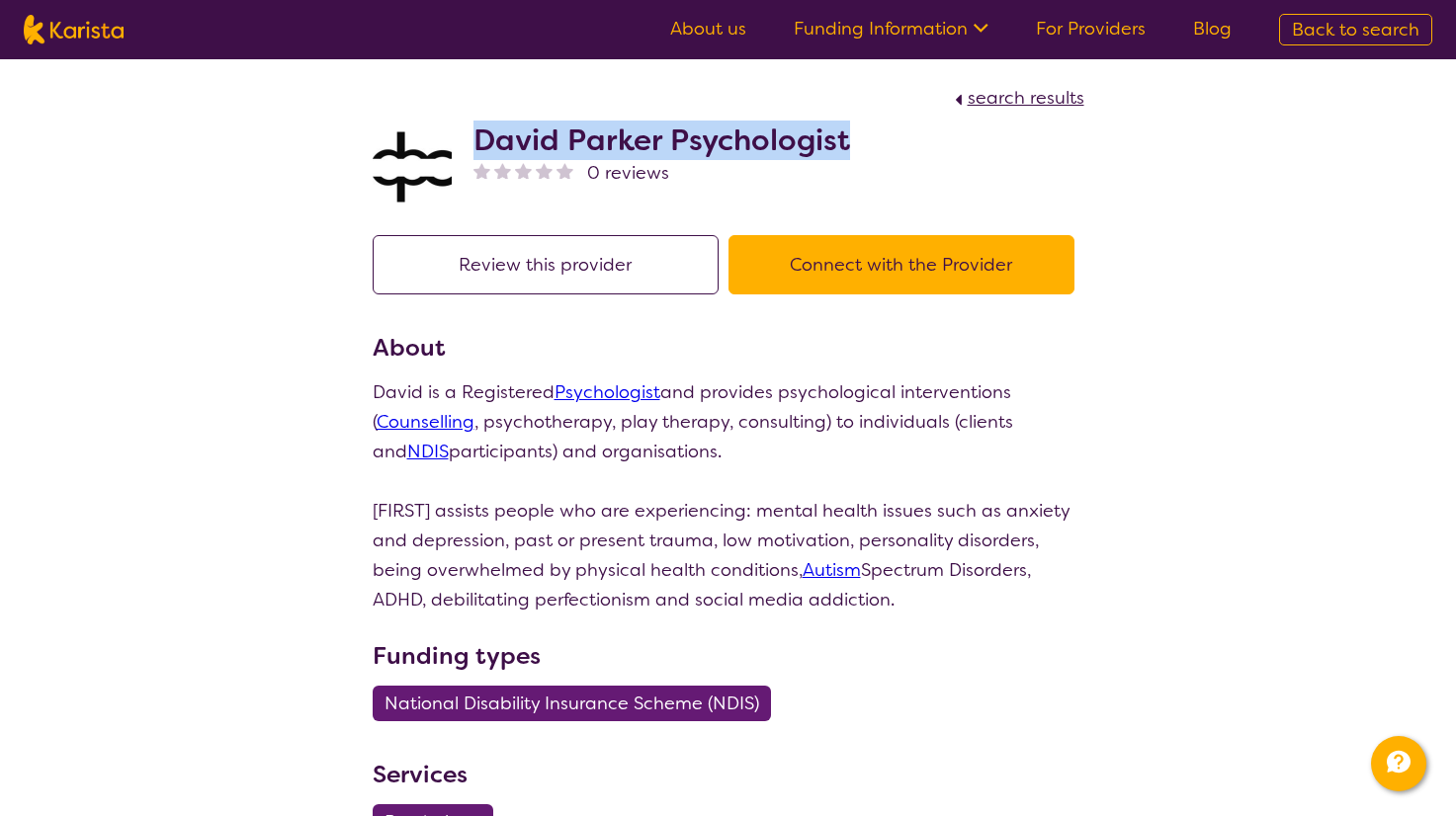 scroll, scrollTop: 296, scrollLeft: 0, axis: vertical 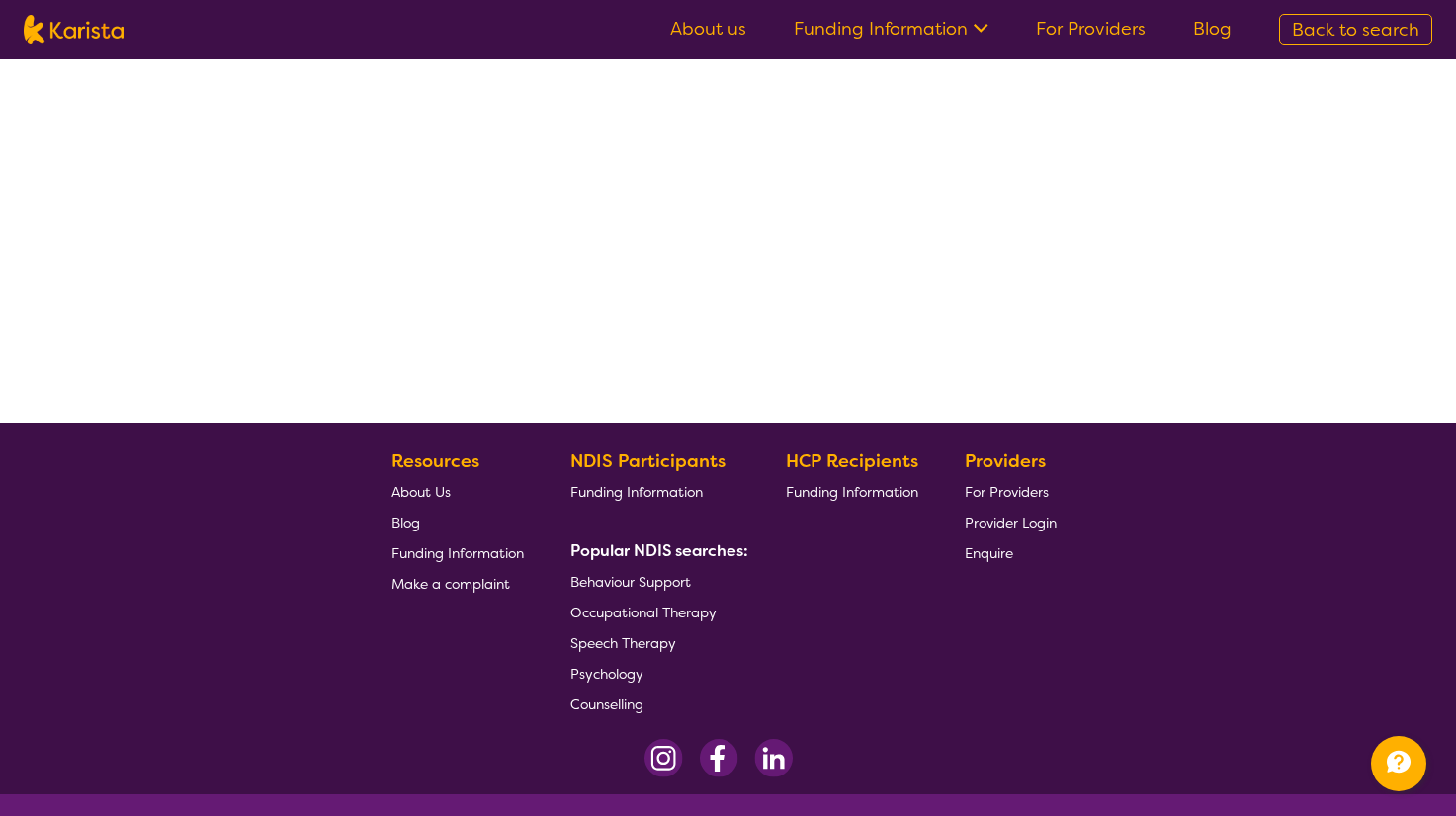select on "by_score" 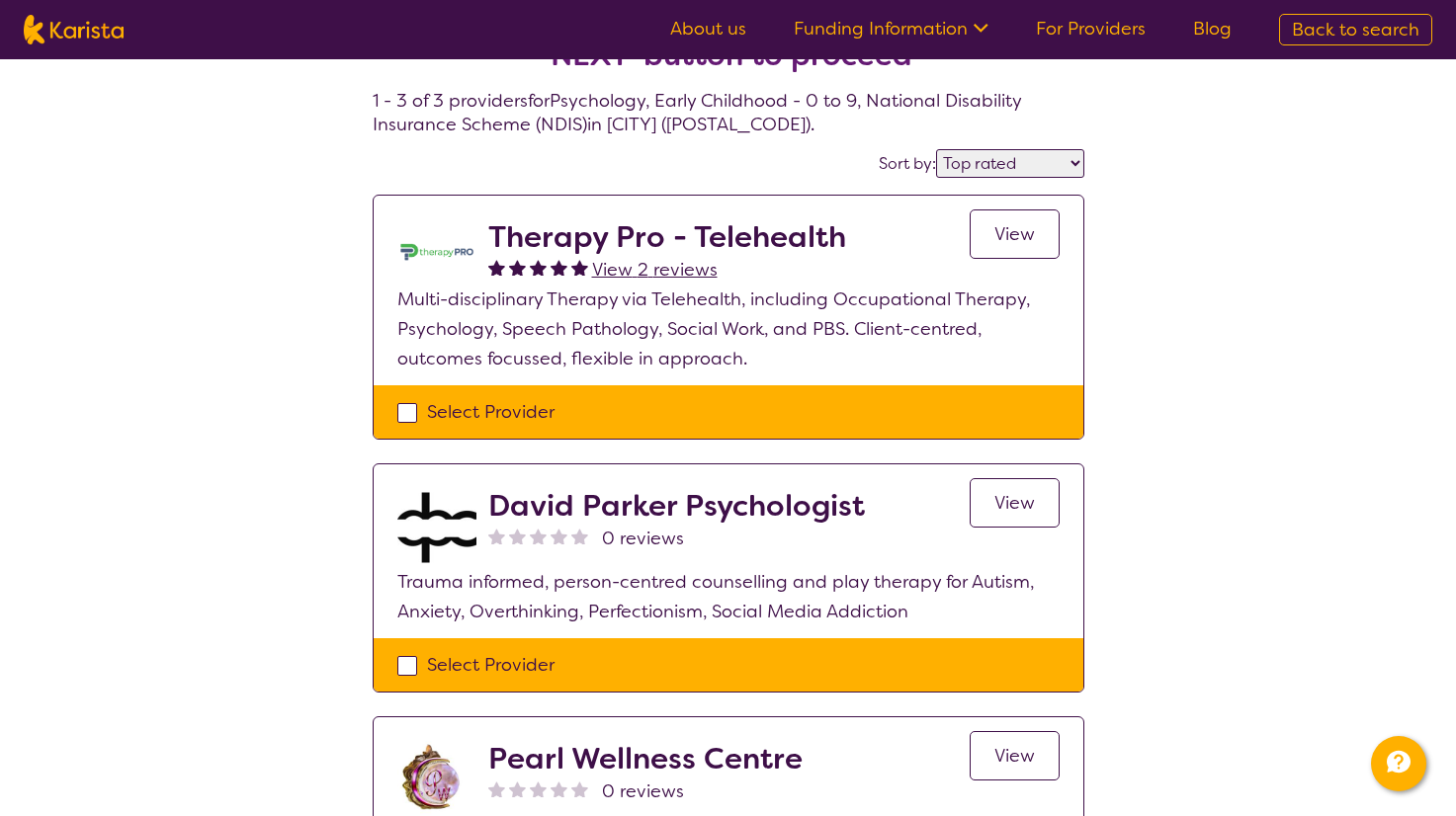 scroll, scrollTop: 0, scrollLeft: 0, axis: both 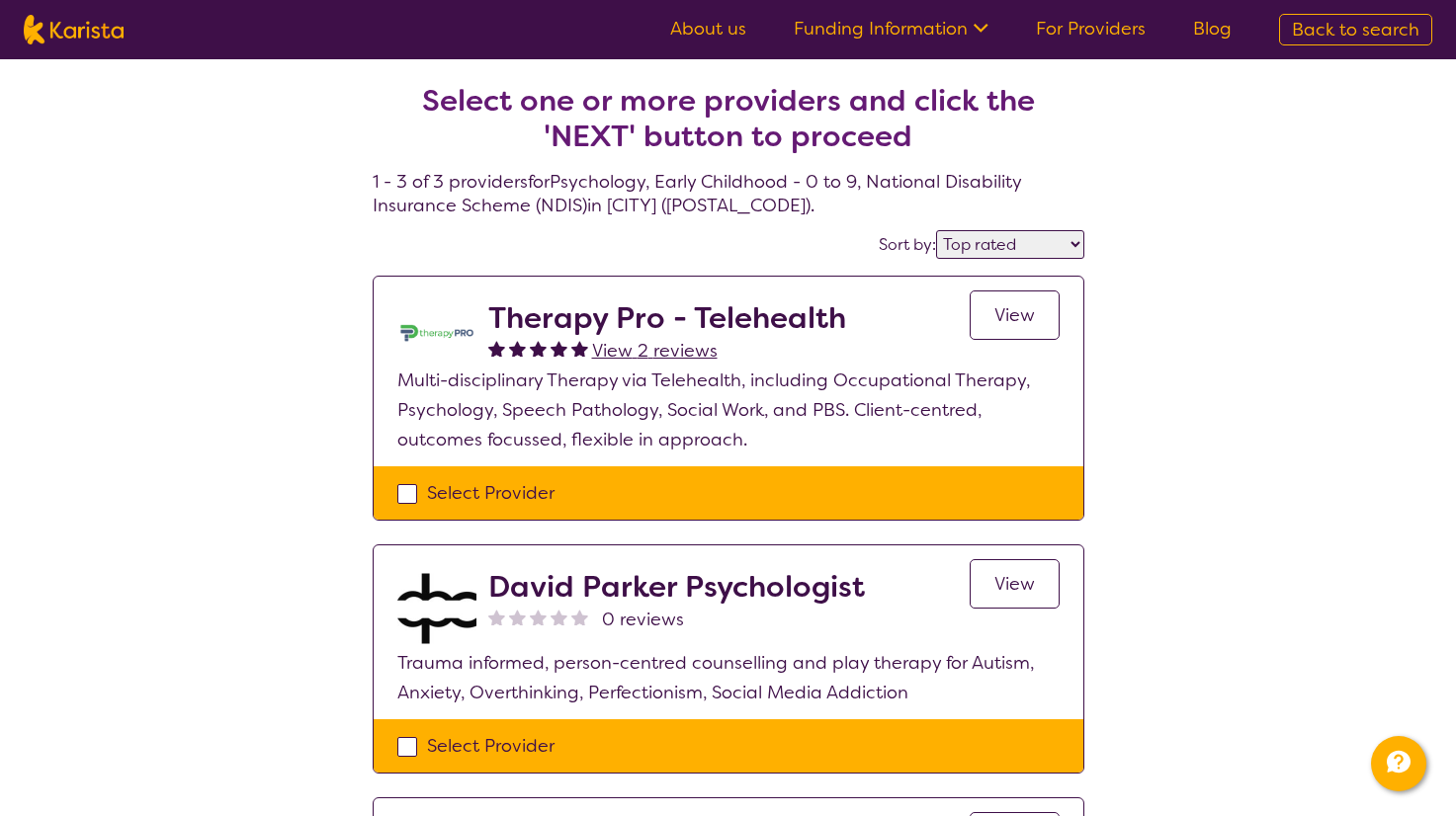 select on "Psychology" 